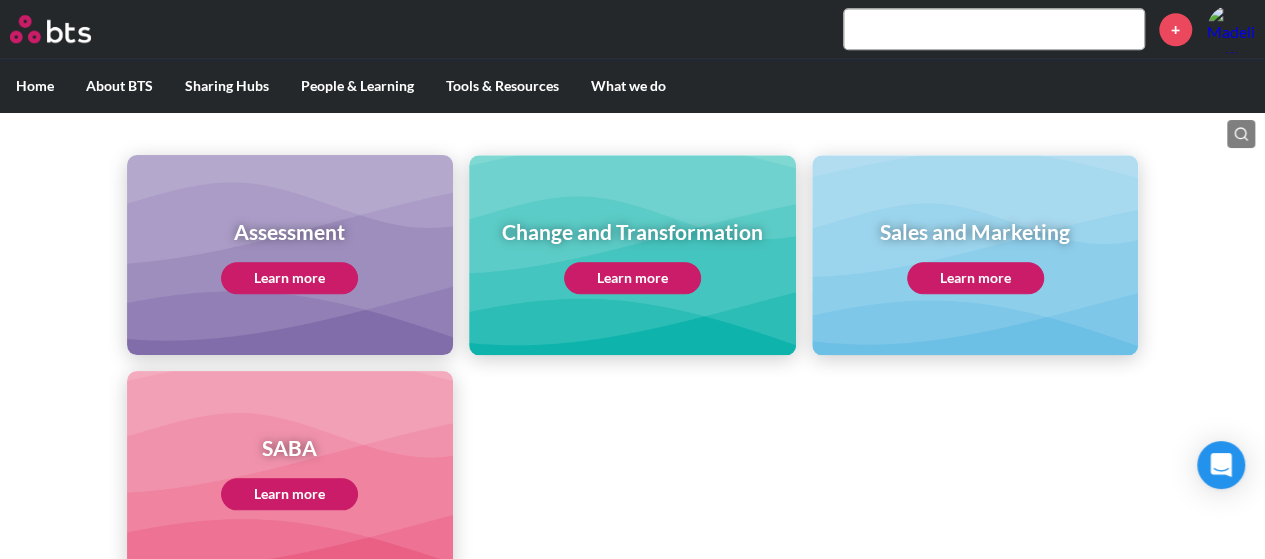 scroll, scrollTop: 1275, scrollLeft: 0, axis: vertical 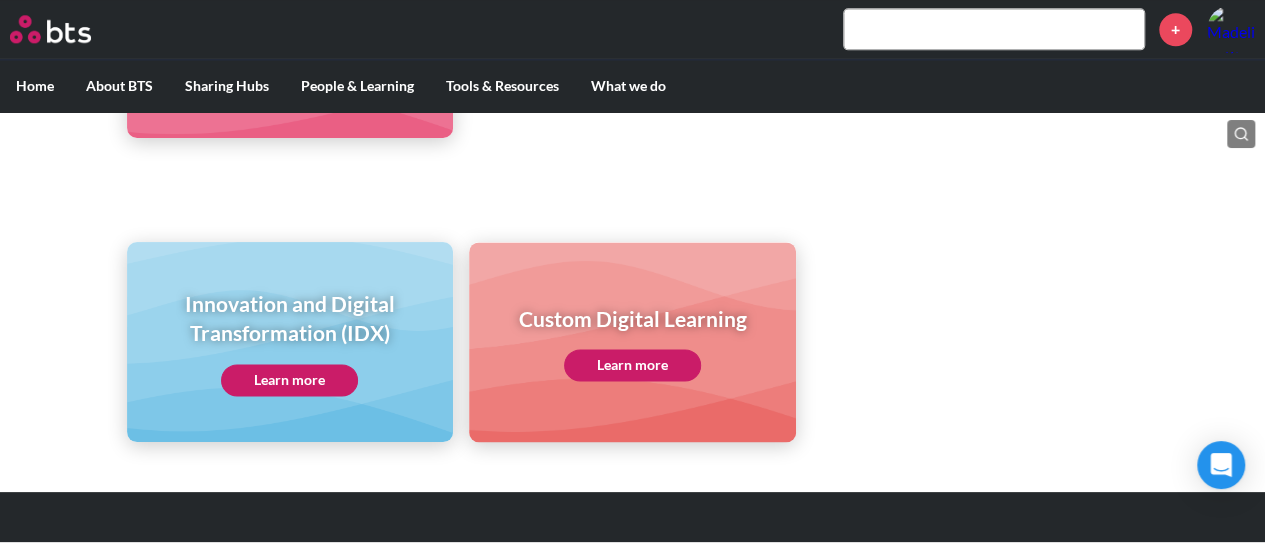 click on "Learn more" at bounding box center [632, 365] 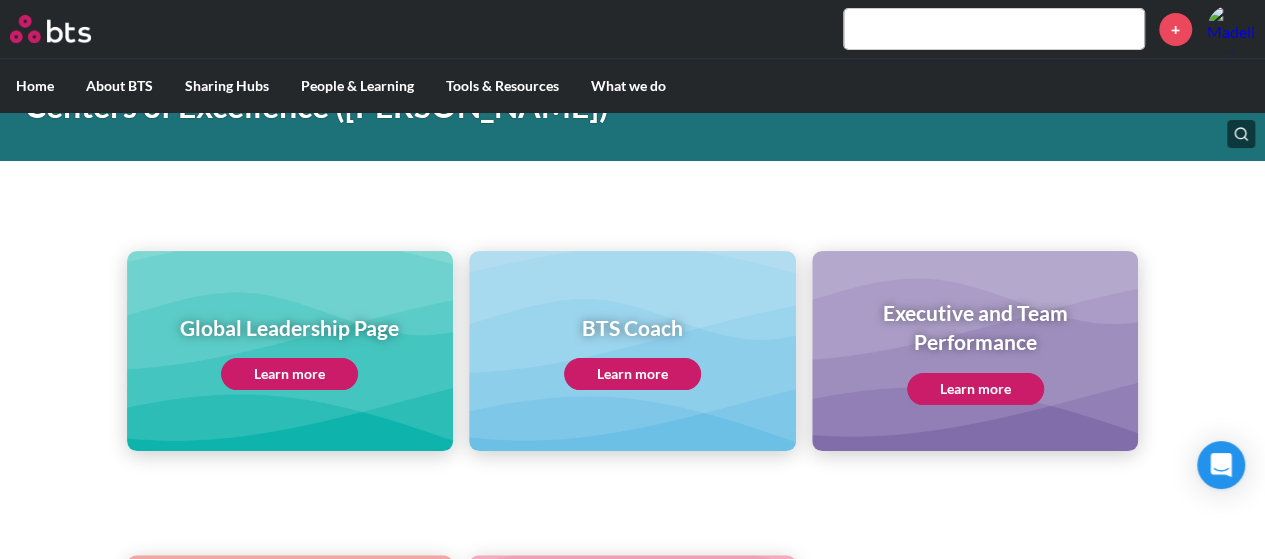 scroll, scrollTop: 0, scrollLeft: 0, axis: both 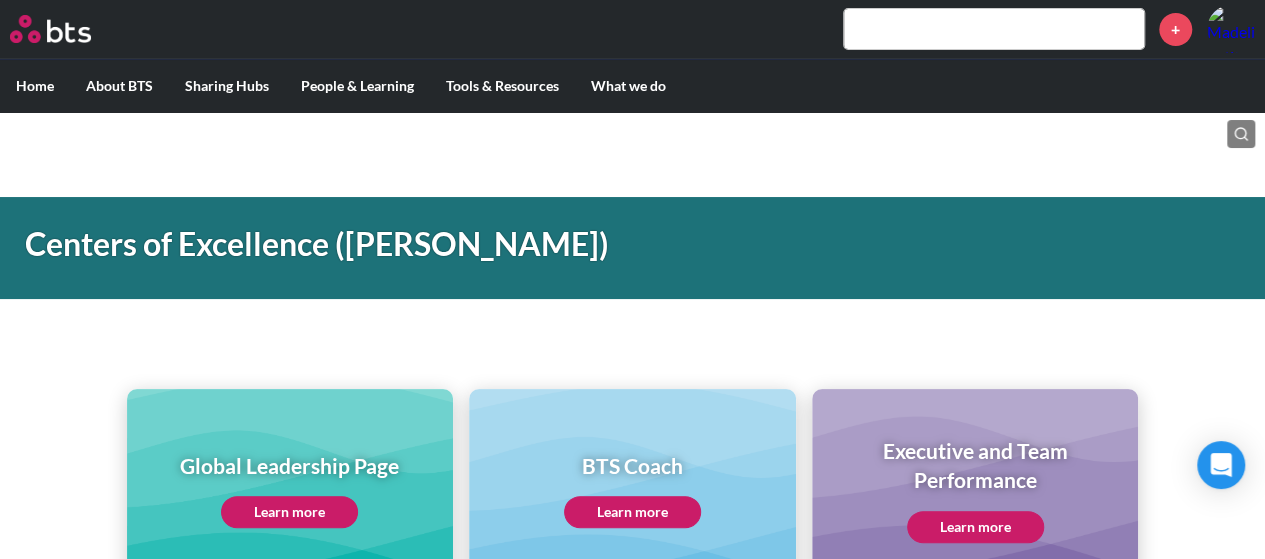 click on "Learn more" 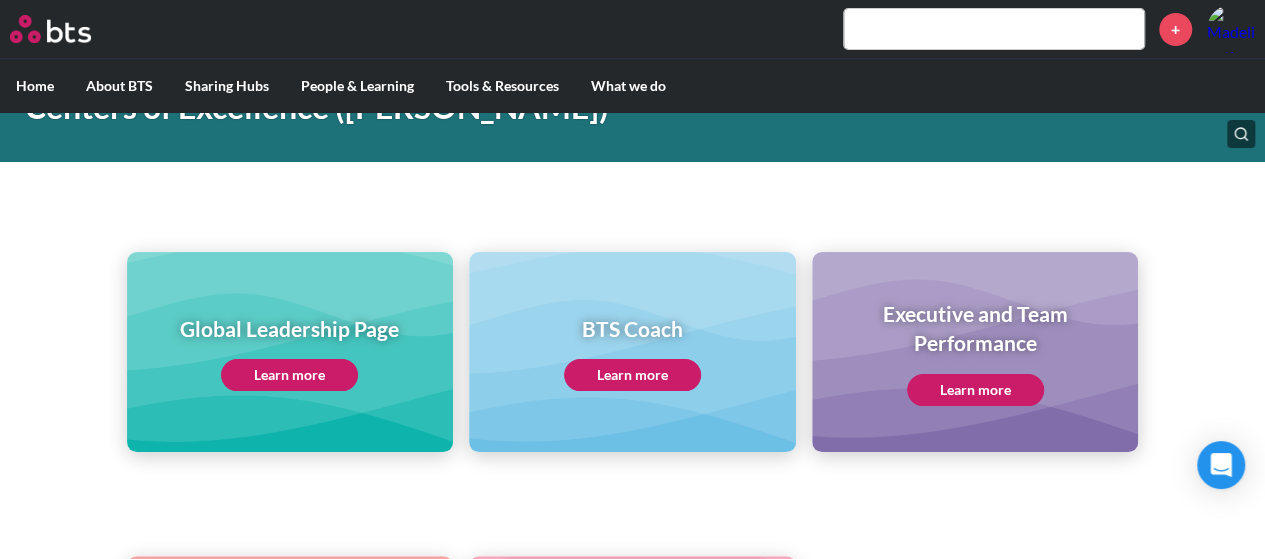 scroll, scrollTop: 138, scrollLeft: 0, axis: vertical 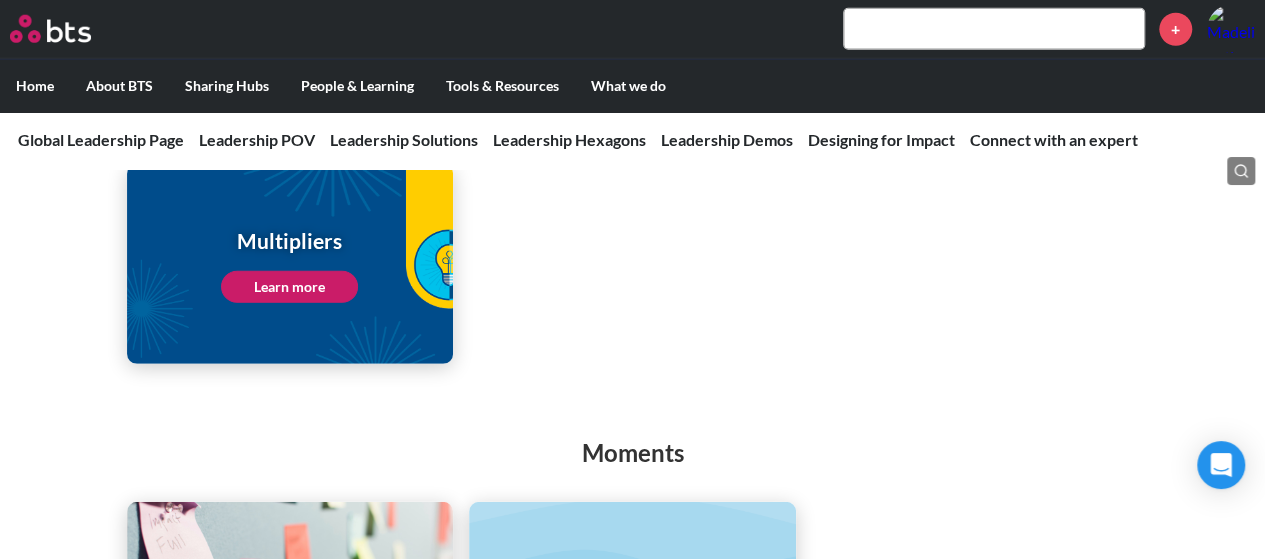 click on "Learn more" at bounding box center (289, 287) 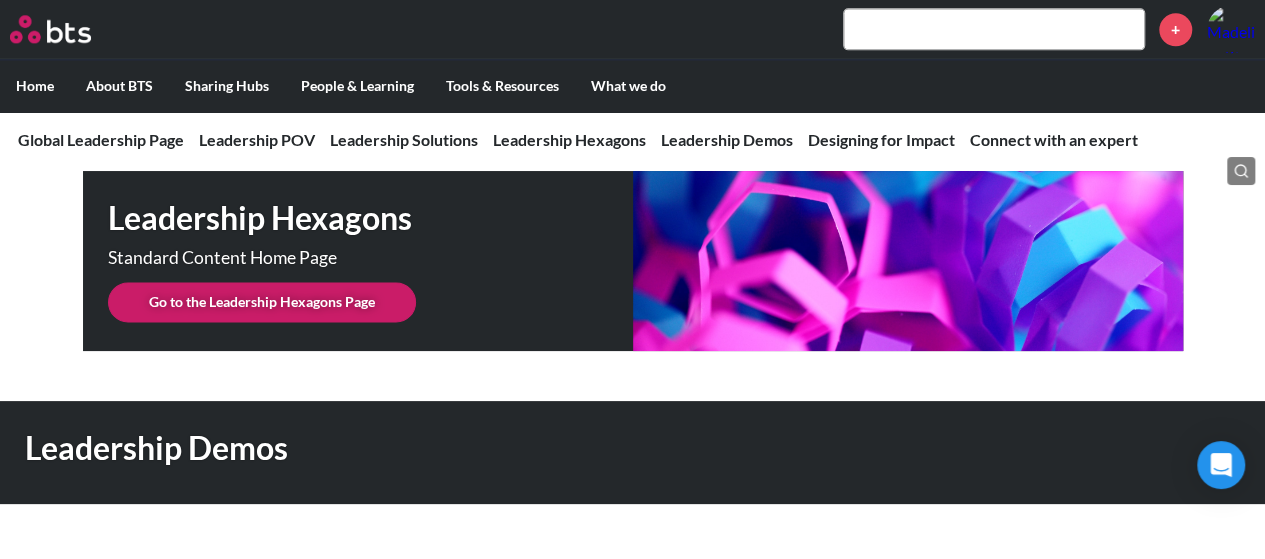 scroll, scrollTop: 5134, scrollLeft: 0, axis: vertical 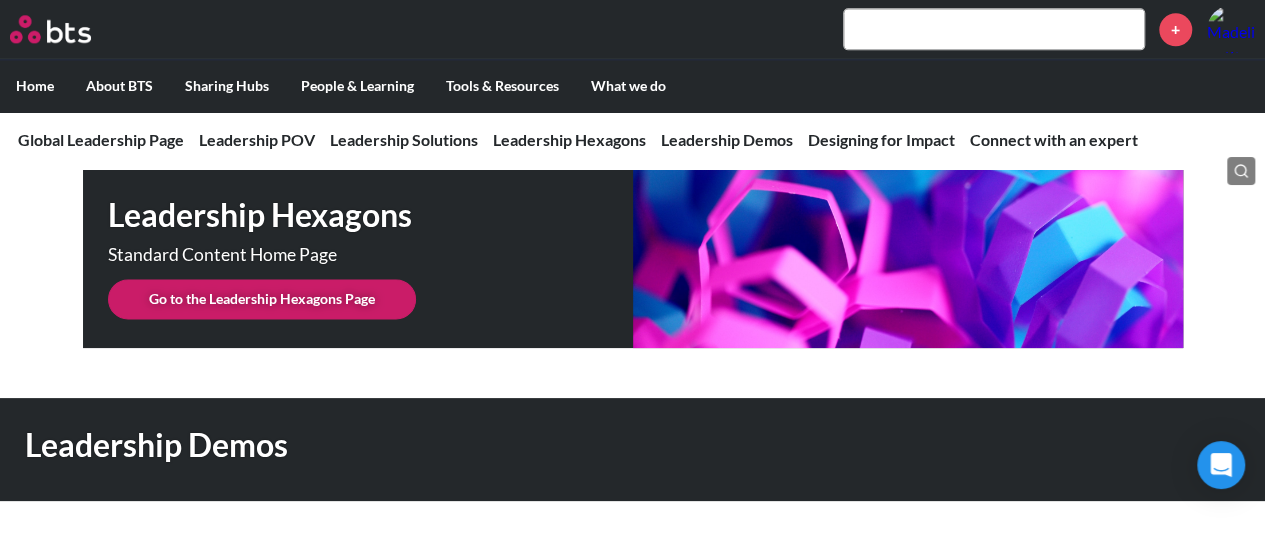 click on "Go to the Leadership Hexagons Page" at bounding box center [262, 299] 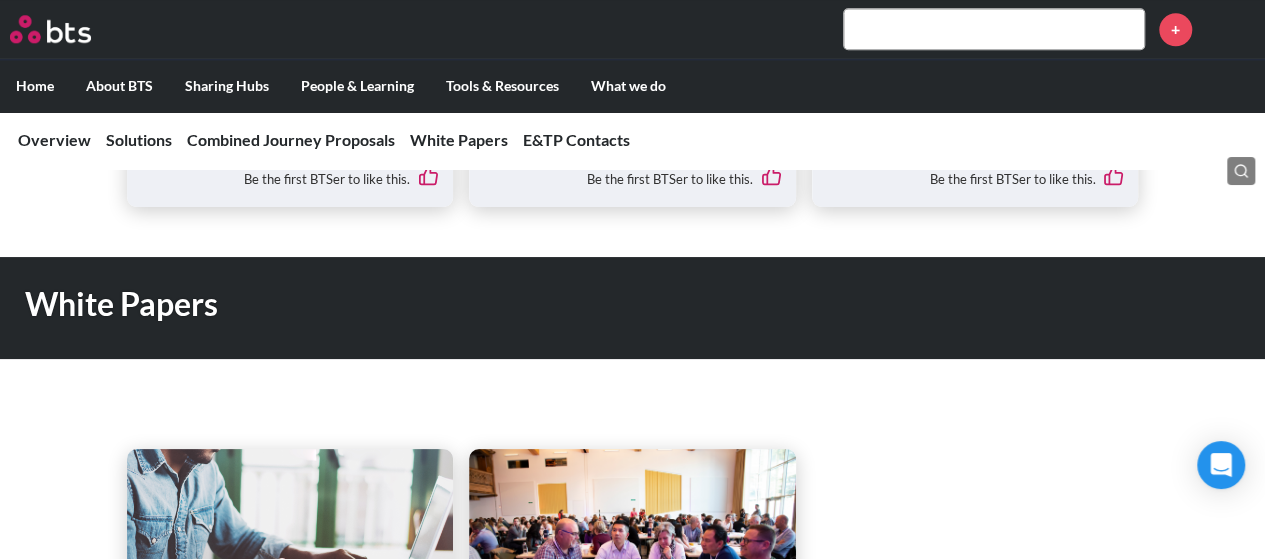 scroll, scrollTop: 4984, scrollLeft: 0, axis: vertical 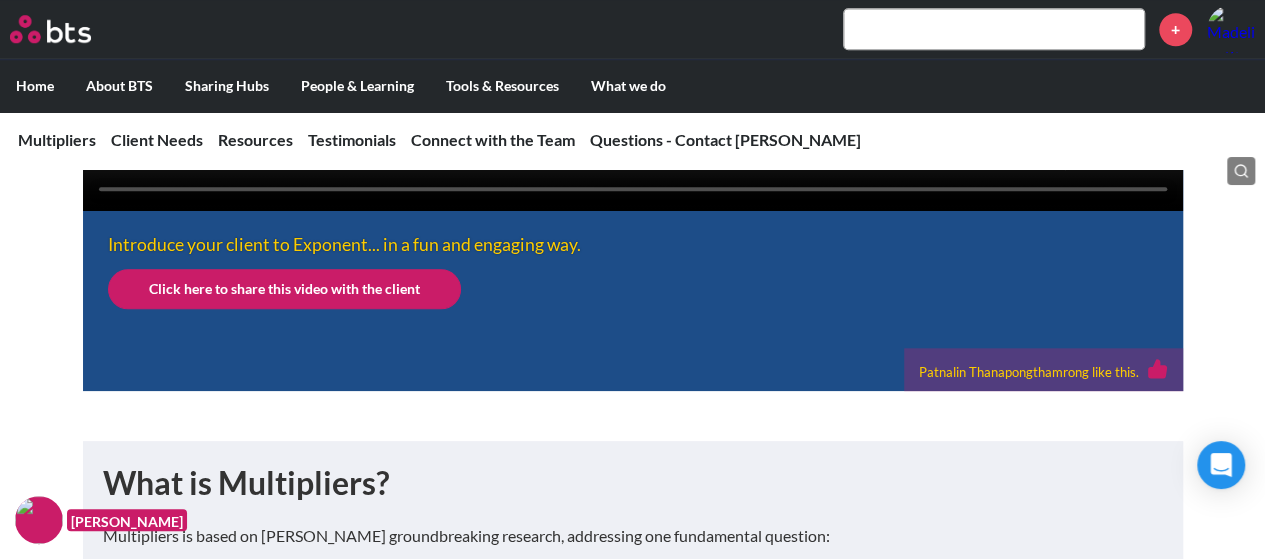 click on "Click here to share this video with the client" 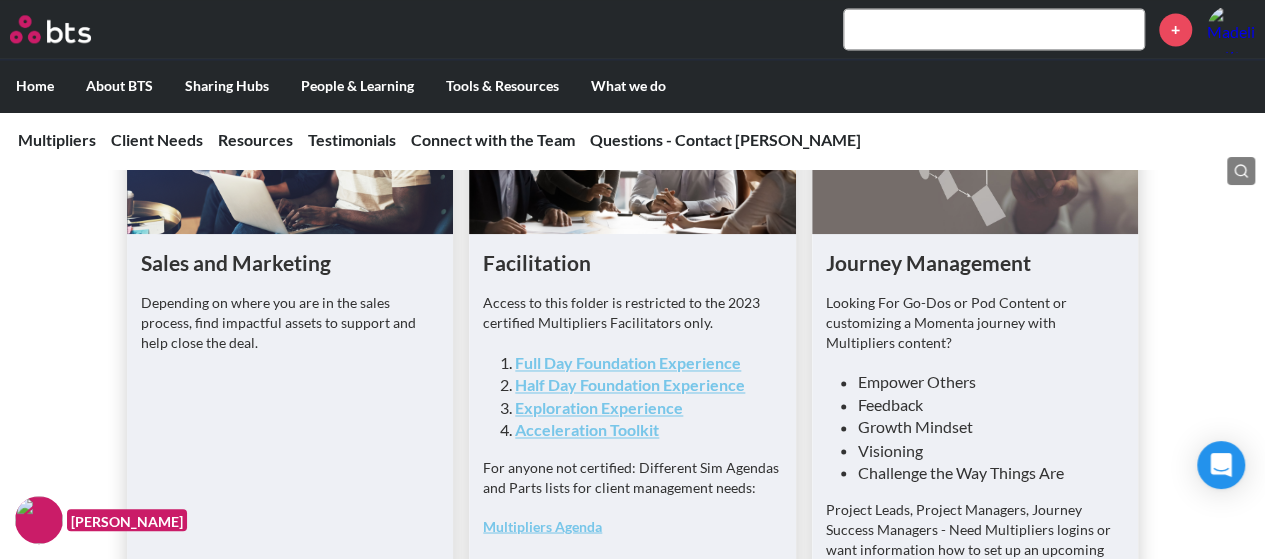 scroll, scrollTop: 5227, scrollLeft: 0, axis: vertical 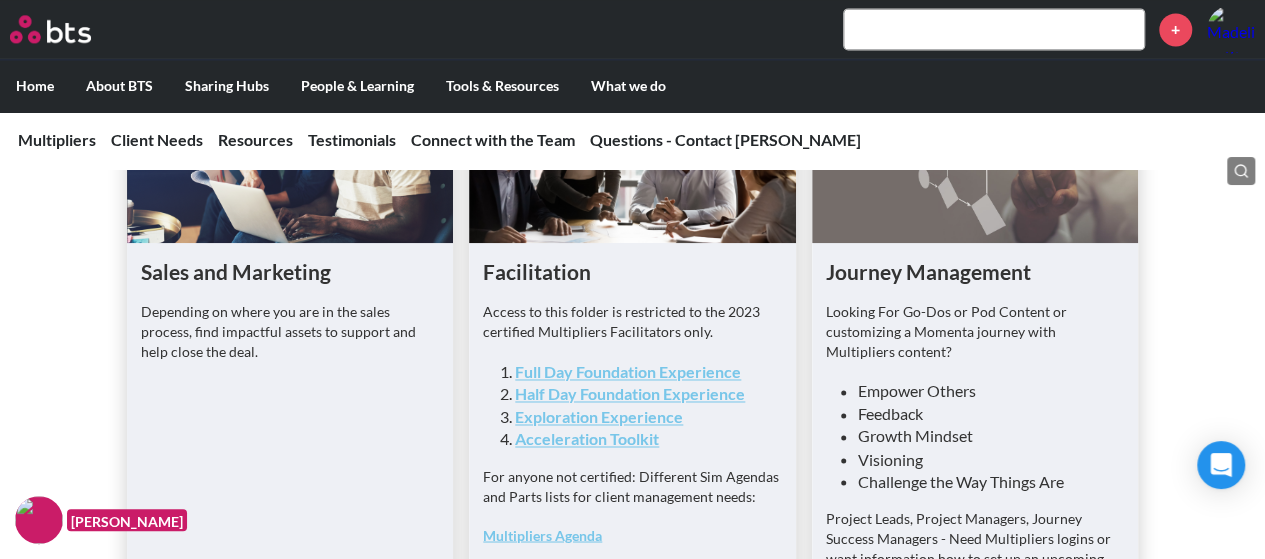 click at bounding box center (290, 153) 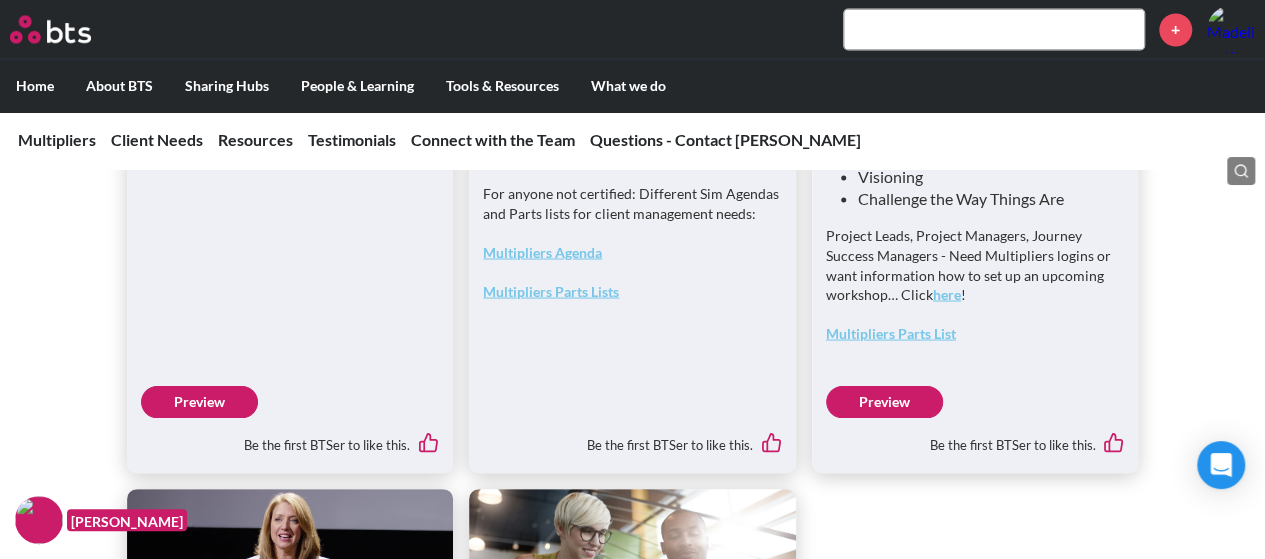 scroll, scrollTop: 5567, scrollLeft: 0, axis: vertical 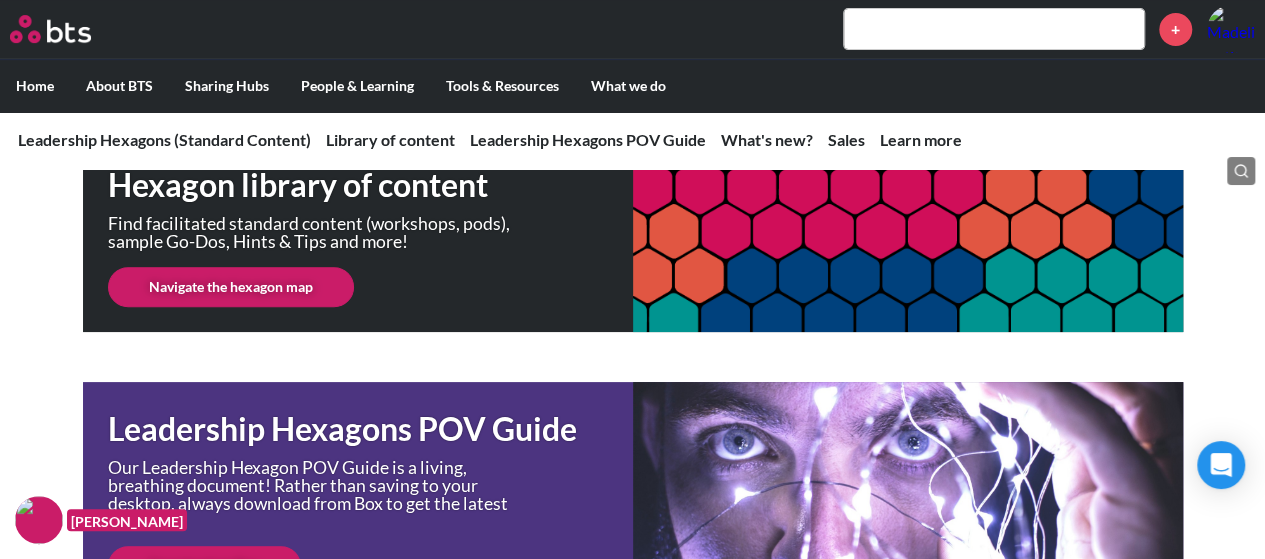 click on "Navigate the hexagon map" at bounding box center [231, 287] 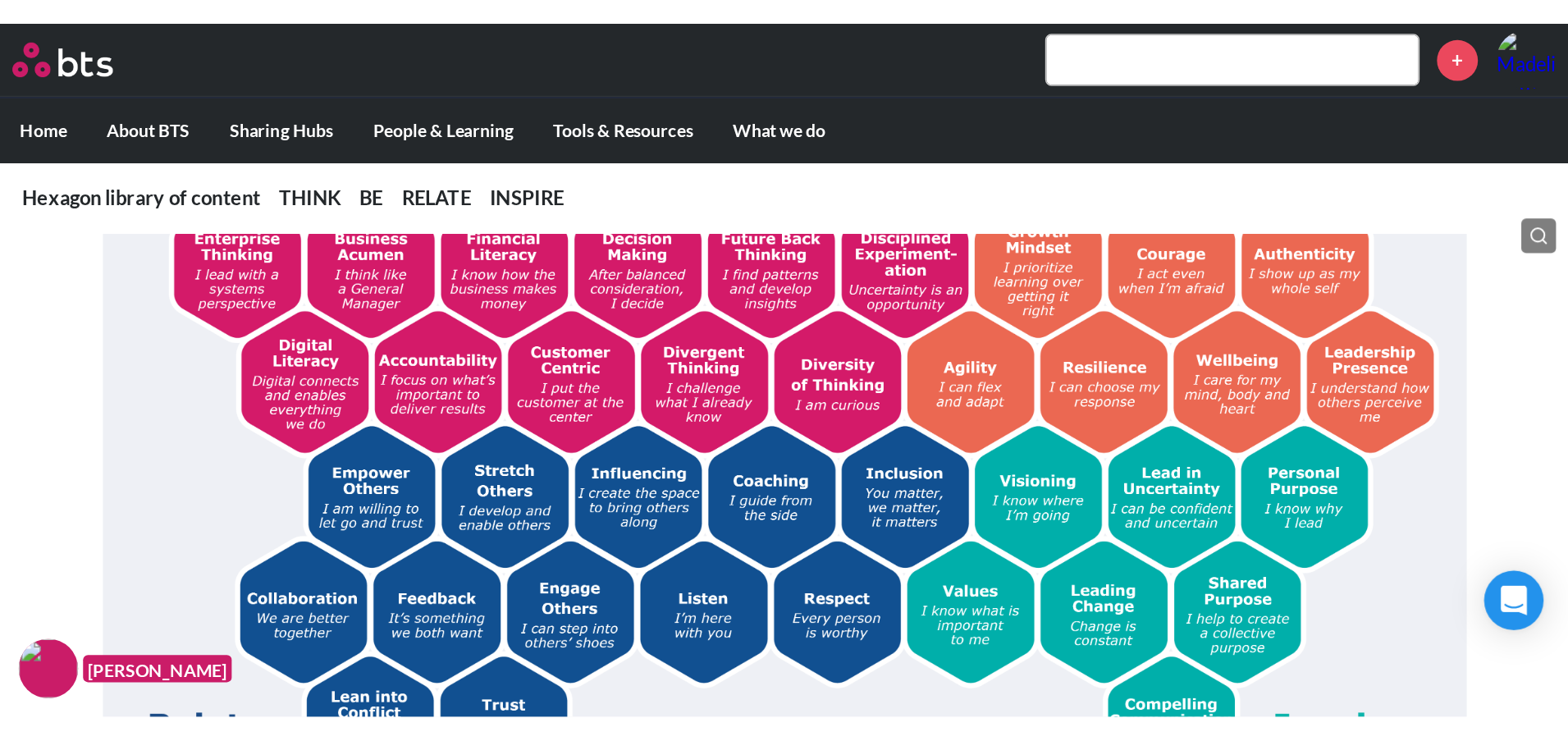scroll, scrollTop: 416, scrollLeft: 0, axis: vertical 